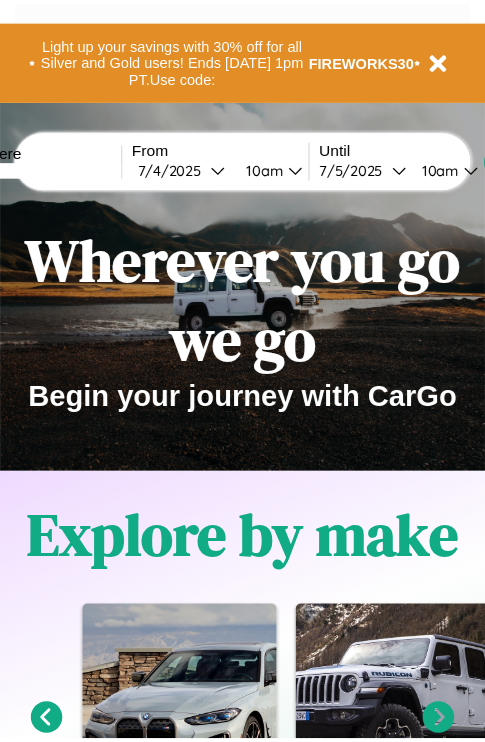 scroll, scrollTop: 0, scrollLeft: 0, axis: both 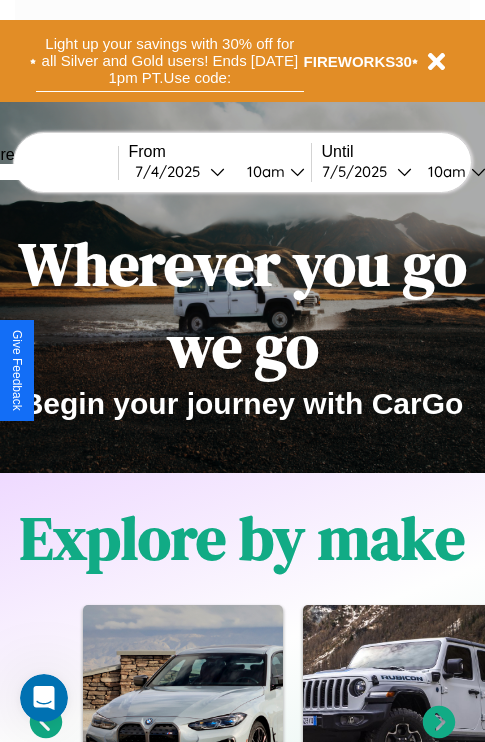 click on "Light up your savings with 30% off for all Silver and Gold users! Ends [DATE] 1pm PT.  Use code:" at bounding box center [170, 61] 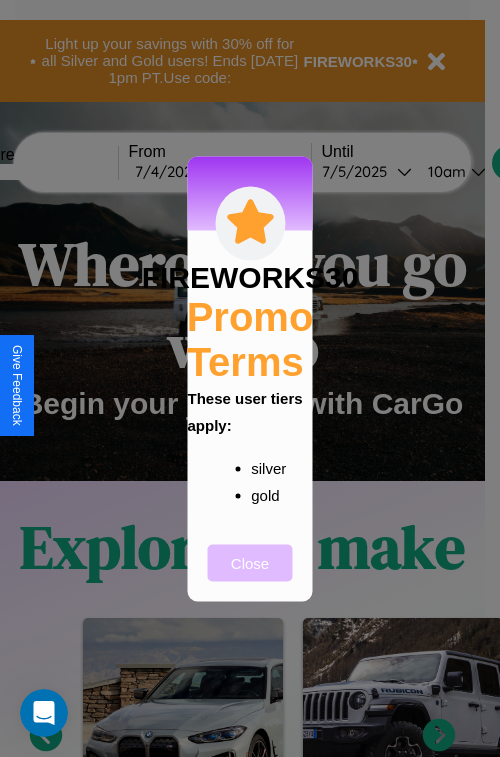 click on "Close" at bounding box center (250, 562) 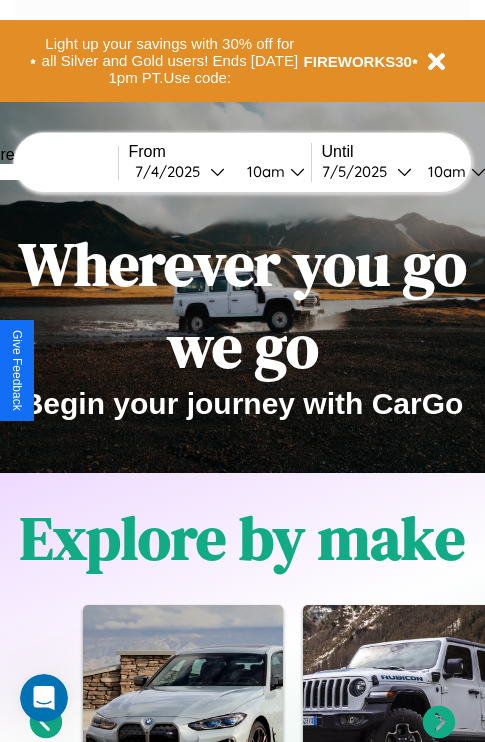click at bounding box center [43, 172] 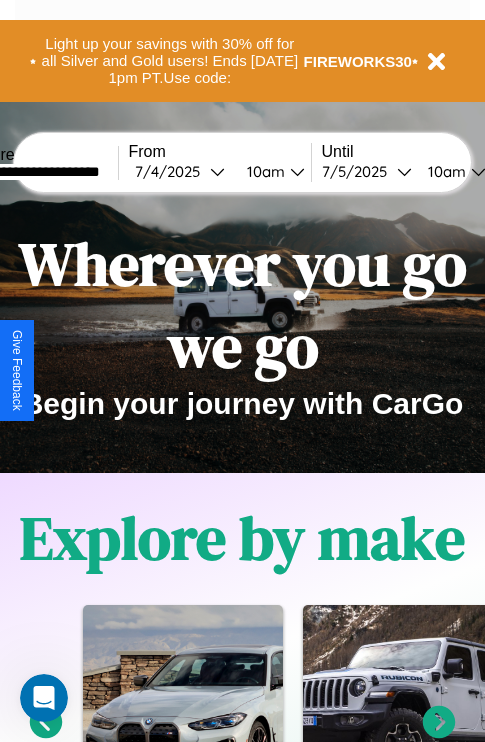 type on "**********" 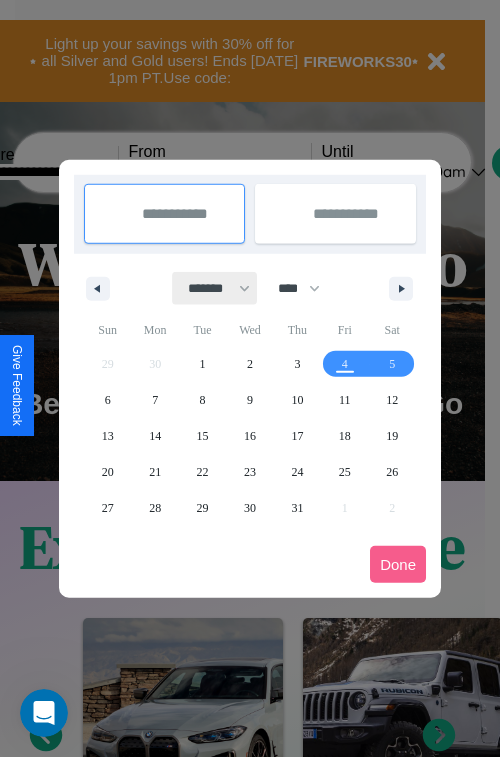 click on "******* ******** ***** ***** *** **** **** ****** ********* ******* ******** ********" at bounding box center [215, 288] 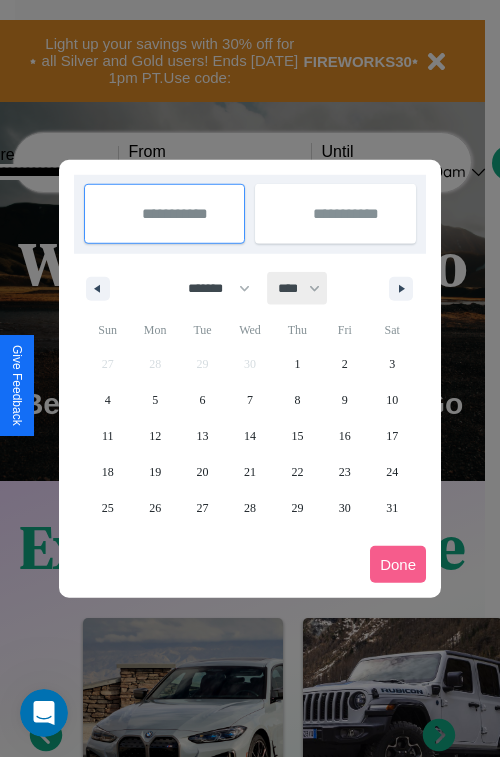 click on "**** **** **** **** **** **** **** **** **** **** **** **** **** **** **** **** **** **** **** **** **** **** **** **** **** **** **** **** **** **** **** **** **** **** **** **** **** **** **** **** **** **** **** **** **** **** **** **** **** **** **** **** **** **** **** **** **** **** **** **** **** **** **** **** **** **** **** **** **** **** **** **** **** **** **** **** **** **** **** **** **** **** **** **** **** **** **** **** **** **** **** **** **** **** **** **** **** **** **** **** **** **** **** **** **** **** **** **** **** **** **** **** **** **** **** **** **** **** **** **** ****" at bounding box center (298, 288) 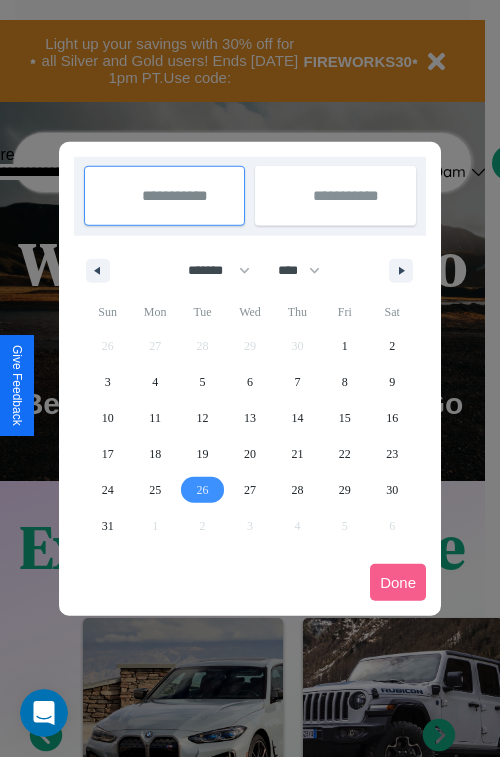 click on "26" at bounding box center (203, 490) 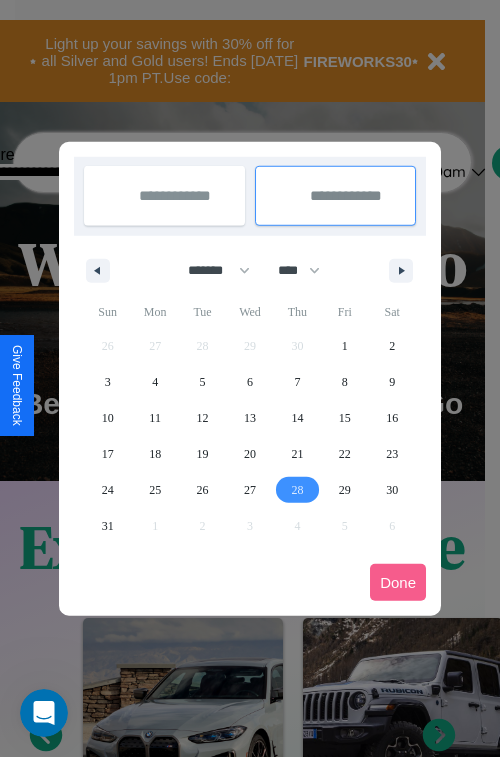 click on "28" at bounding box center [297, 490] 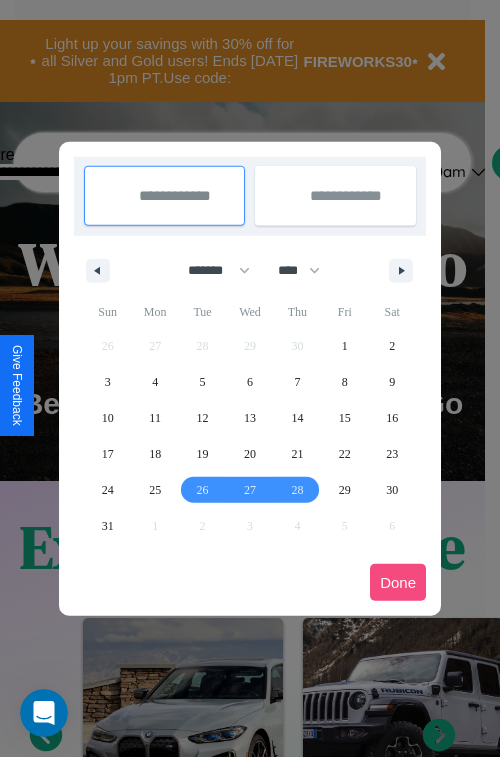 click on "Done" at bounding box center (398, 582) 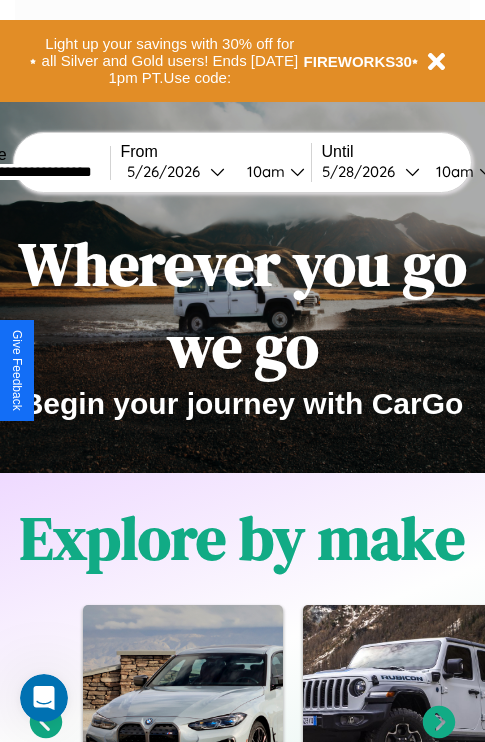 scroll, scrollTop: 0, scrollLeft: 77, axis: horizontal 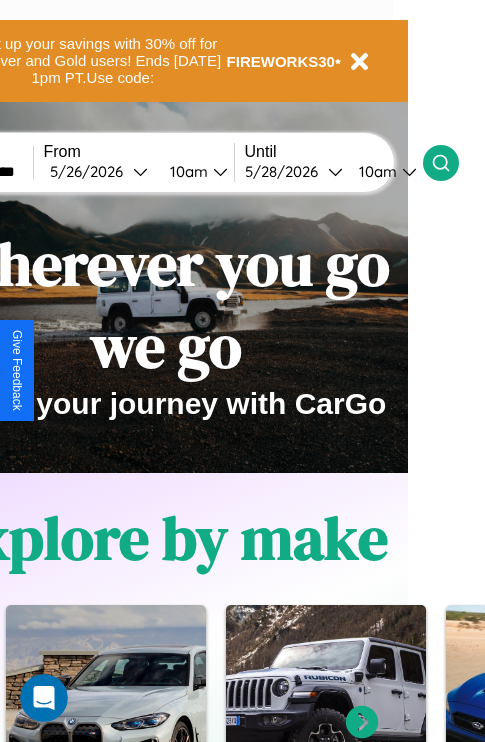 click 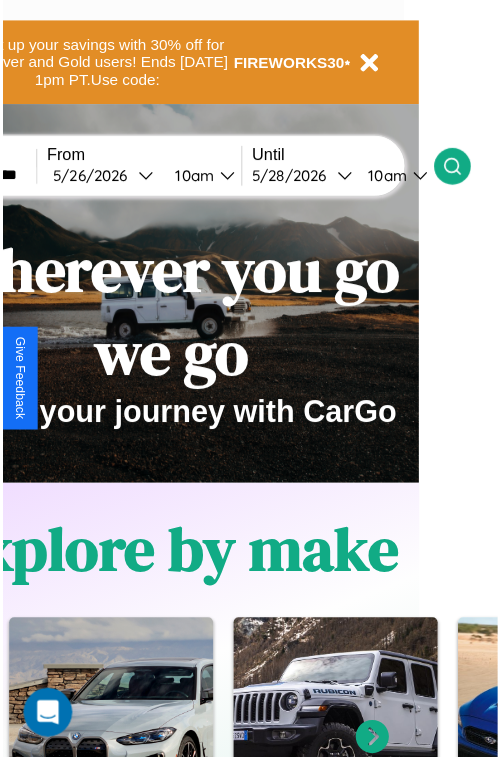 scroll, scrollTop: 0, scrollLeft: 0, axis: both 